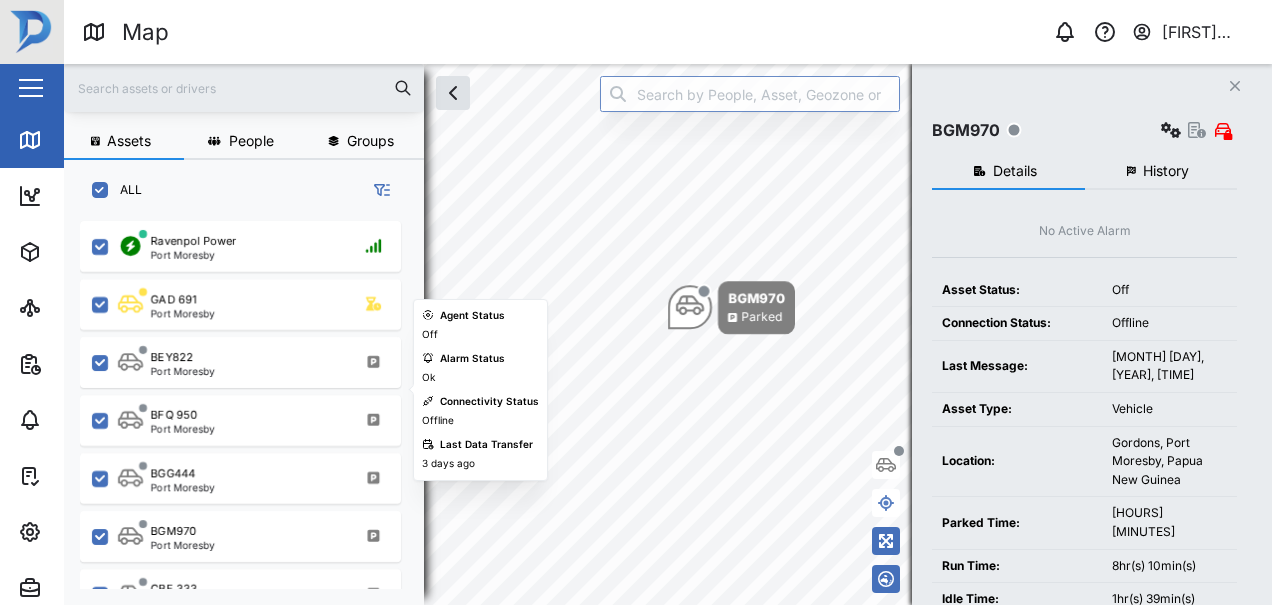scroll, scrollTop: 0, scrollLeft: 0, axis: both 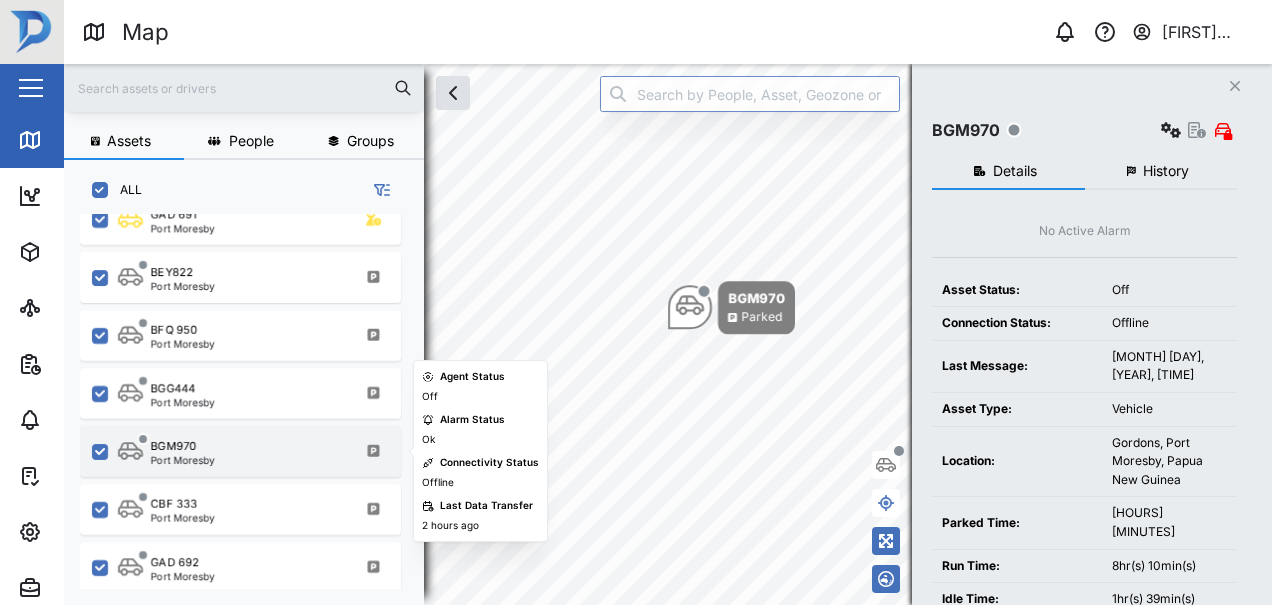 click on "Port Moresby" at bounding box center (183, 460) 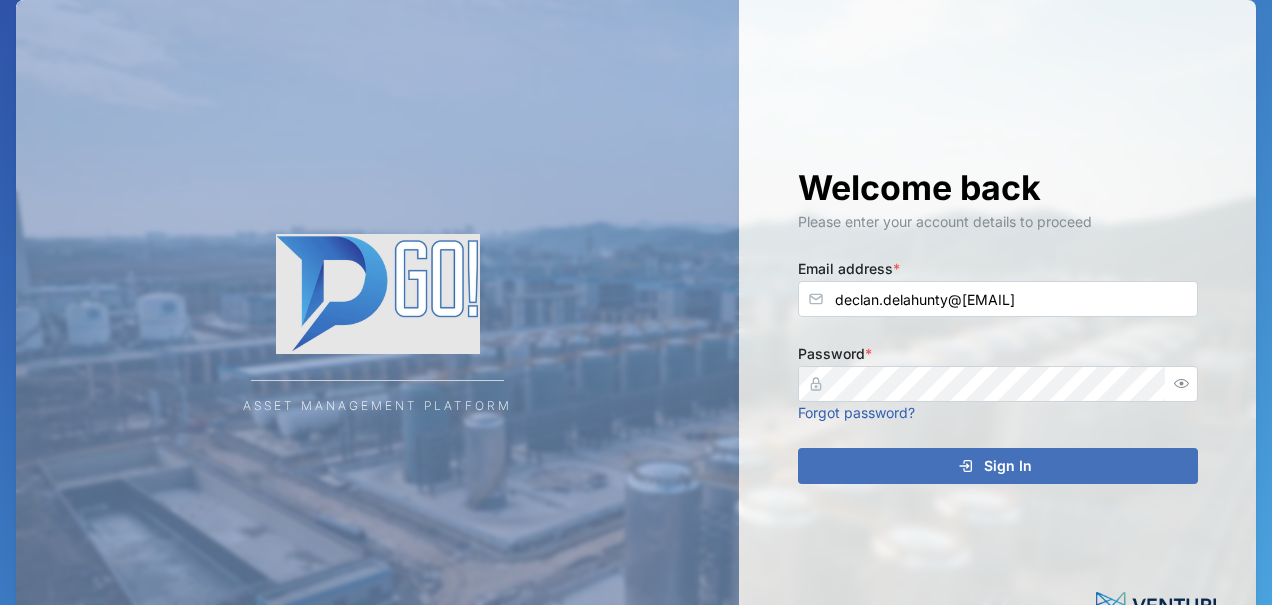 scroll, scrollTop: 0, scrollLeft: 0, axis: both 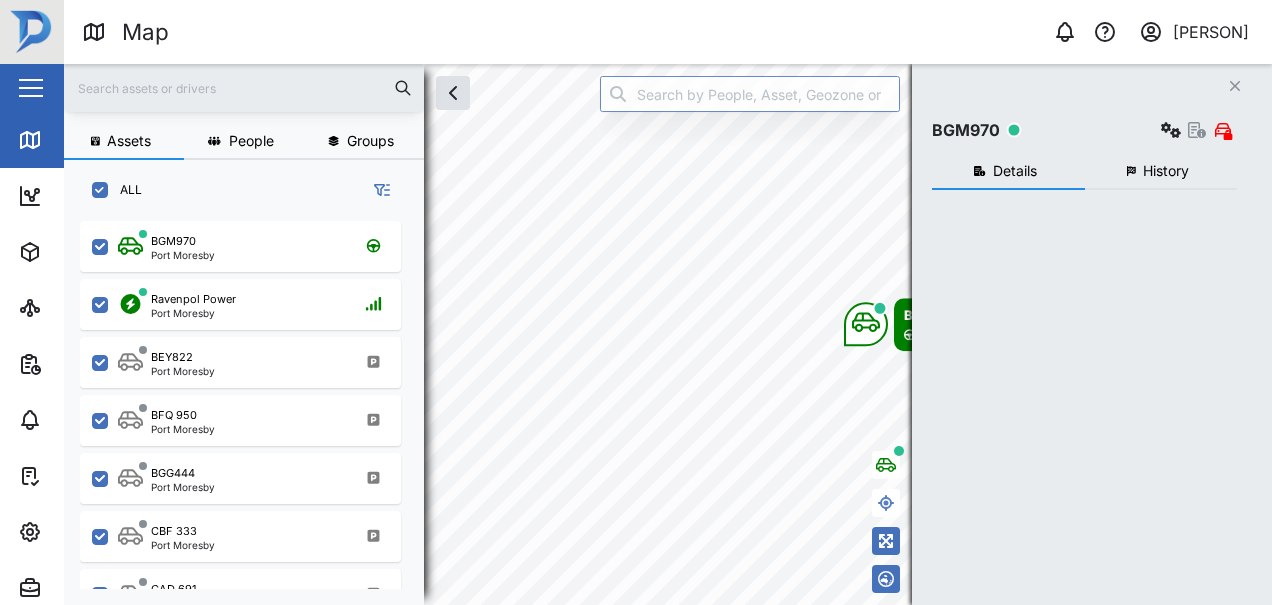 checkbox on "true" 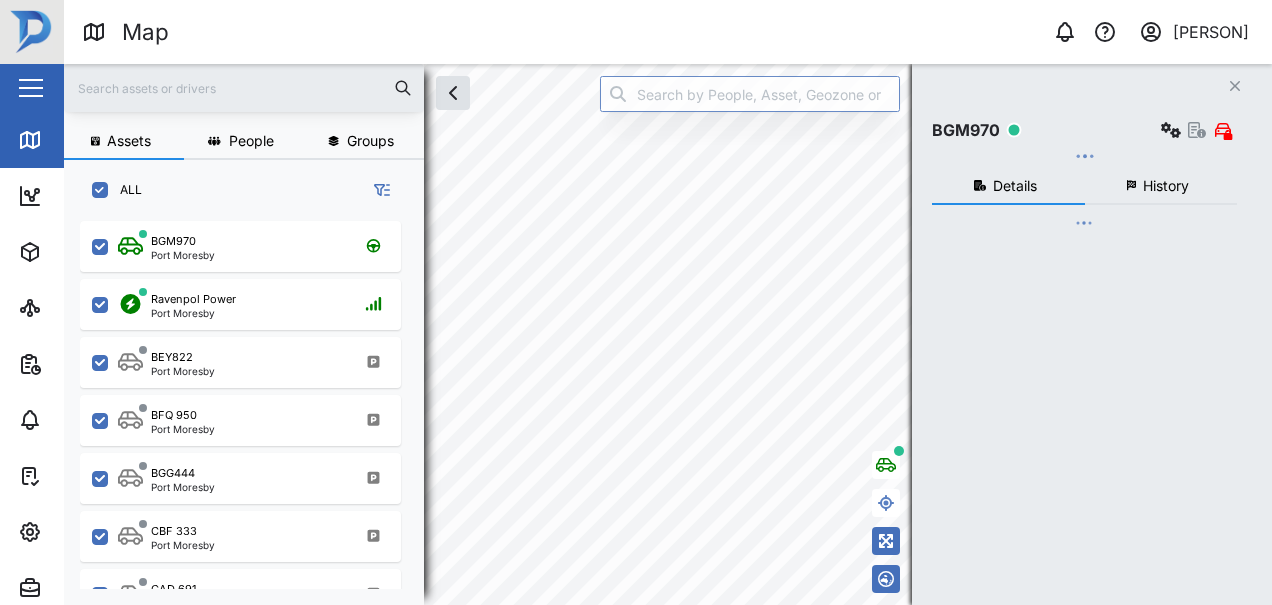 scroll, scrollTop: 374, scrollLeft: 328, axis: both 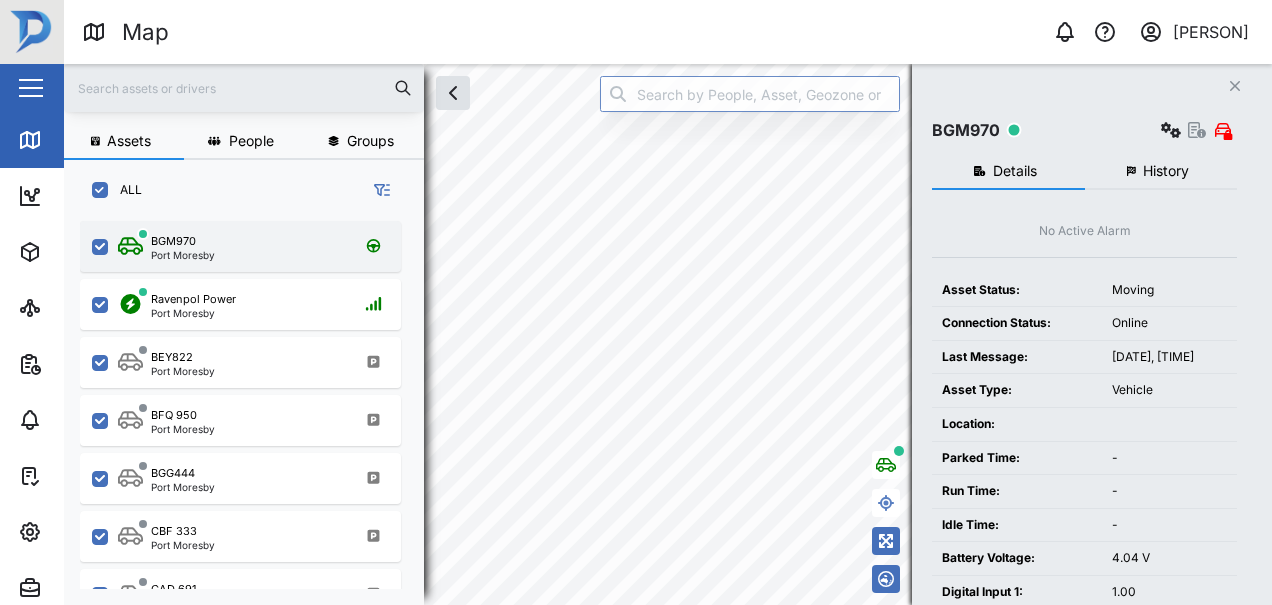 click on "BGM970" at bounding box center [183, 241] 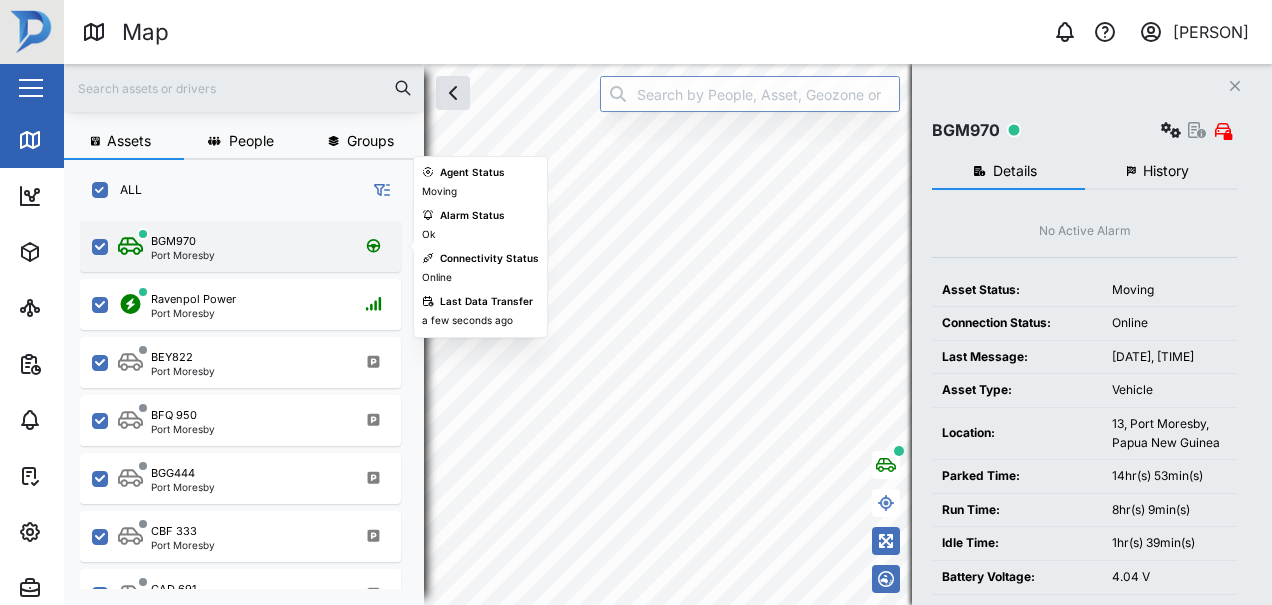 scroll, scrollTop: 0, scrollLeft: 0, axis: both 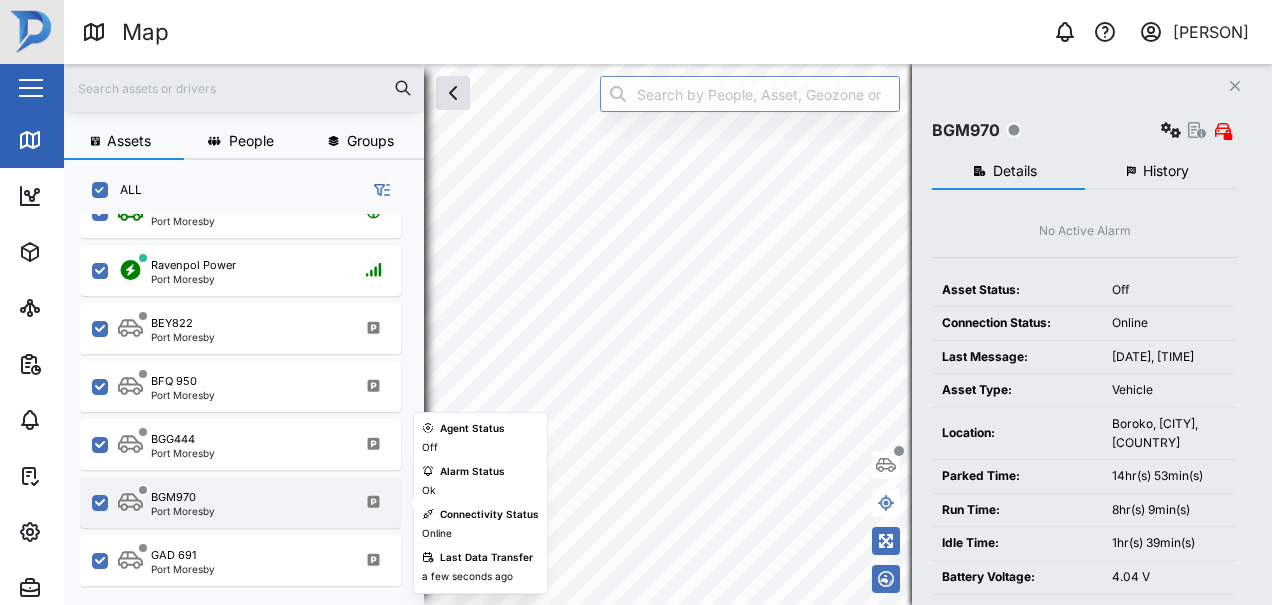 click on "BGM970" at bounding box center (173, 497) 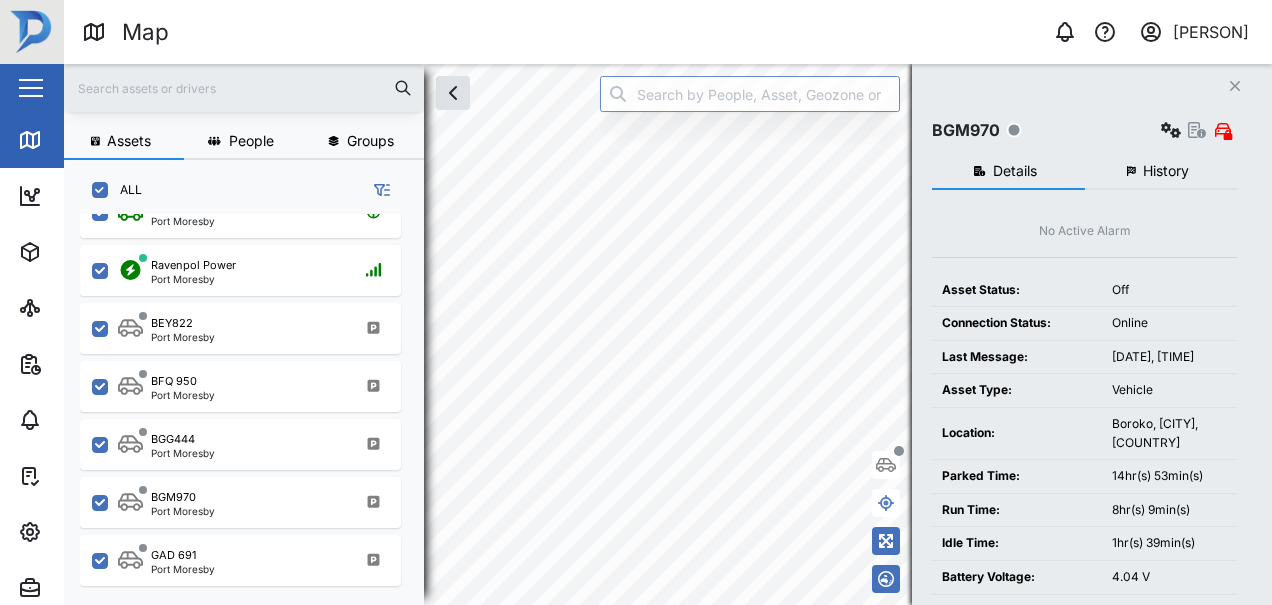 click on "History" at bounding box center [1166, 171] 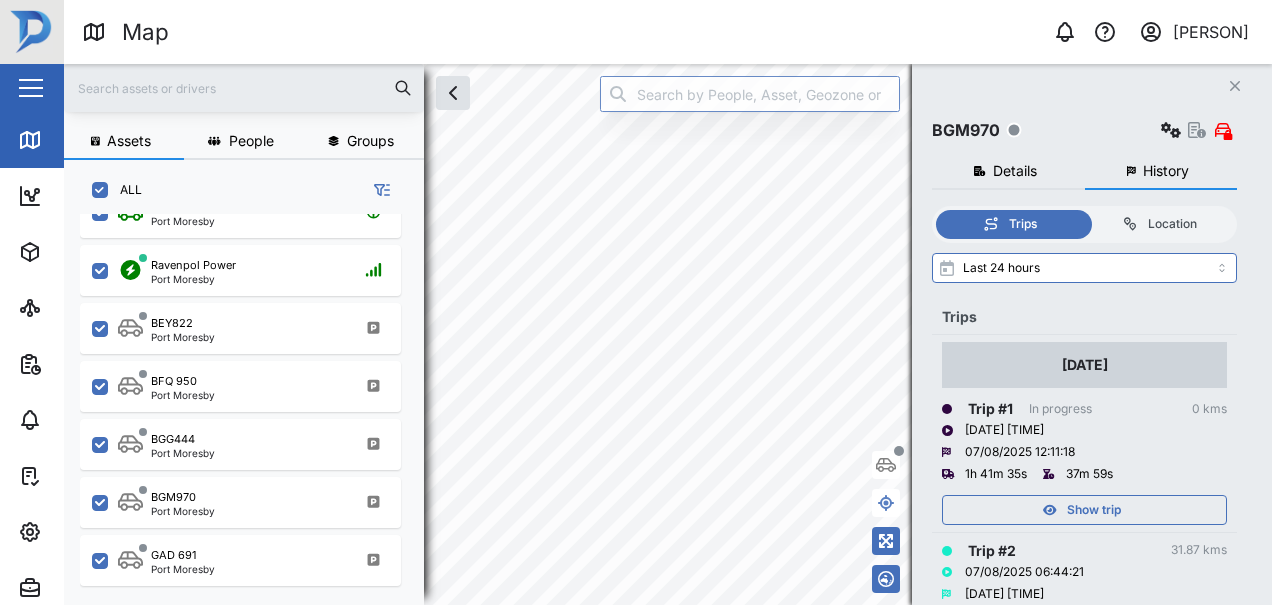 click on "Details" at bounding box center (1015, 171) 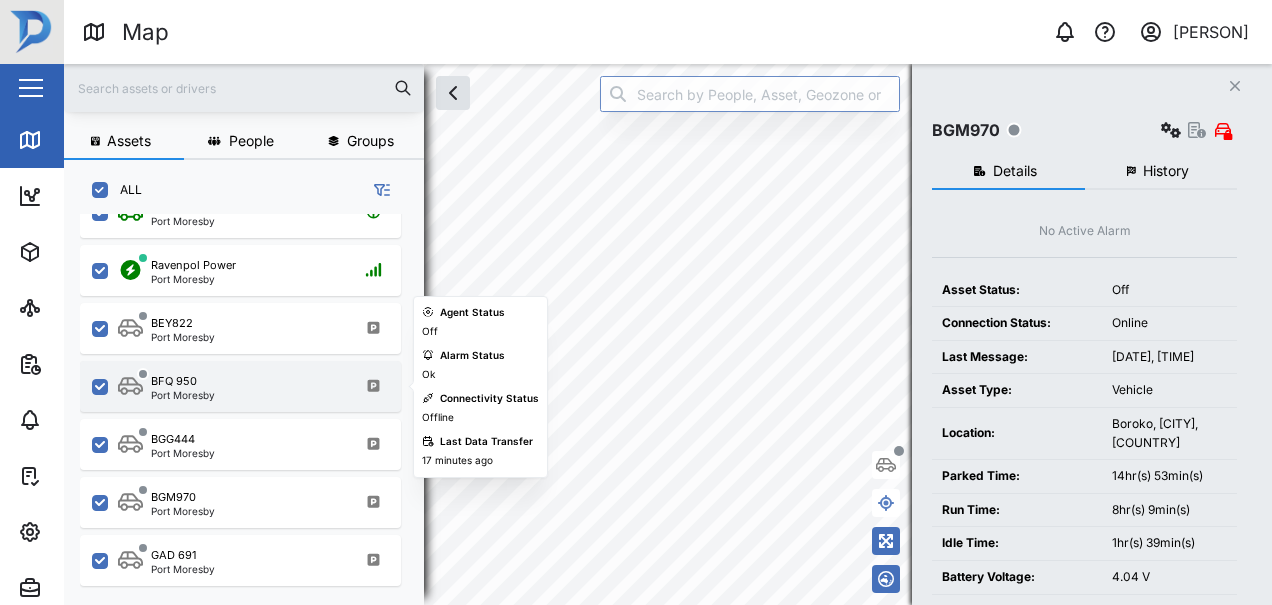 scroll, scrollTop: 0, scrollLeft: 0, axis: both 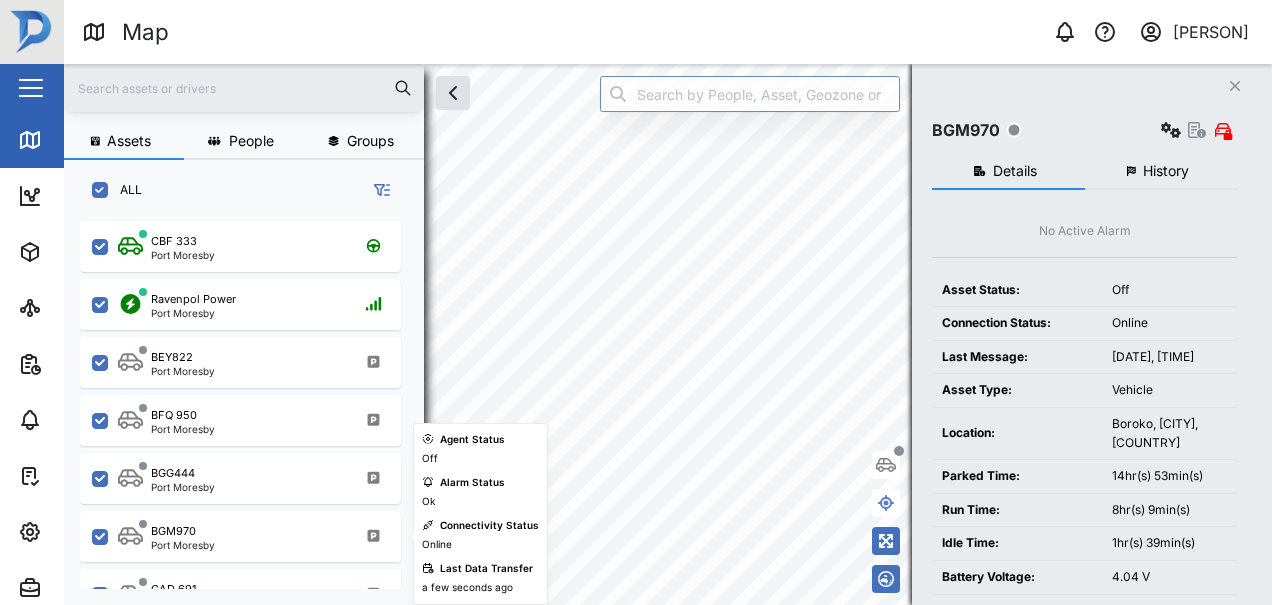 click on "BGM970" at bounding box center (173, 531) 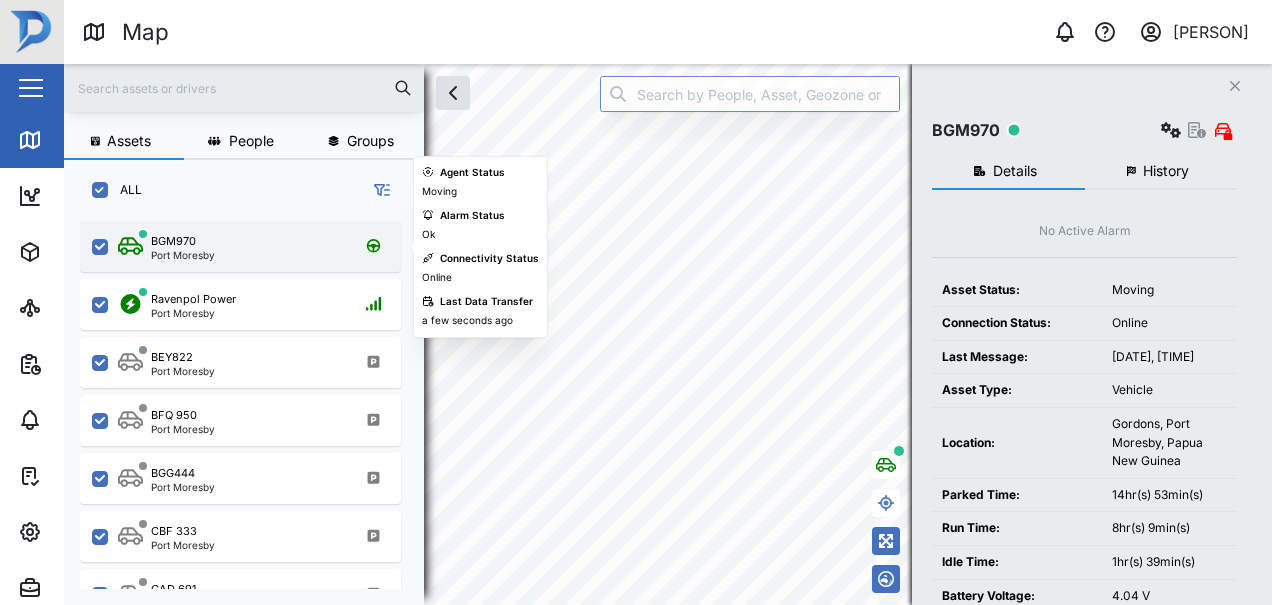 click on "BGM970" at bounding box center [183, 241] 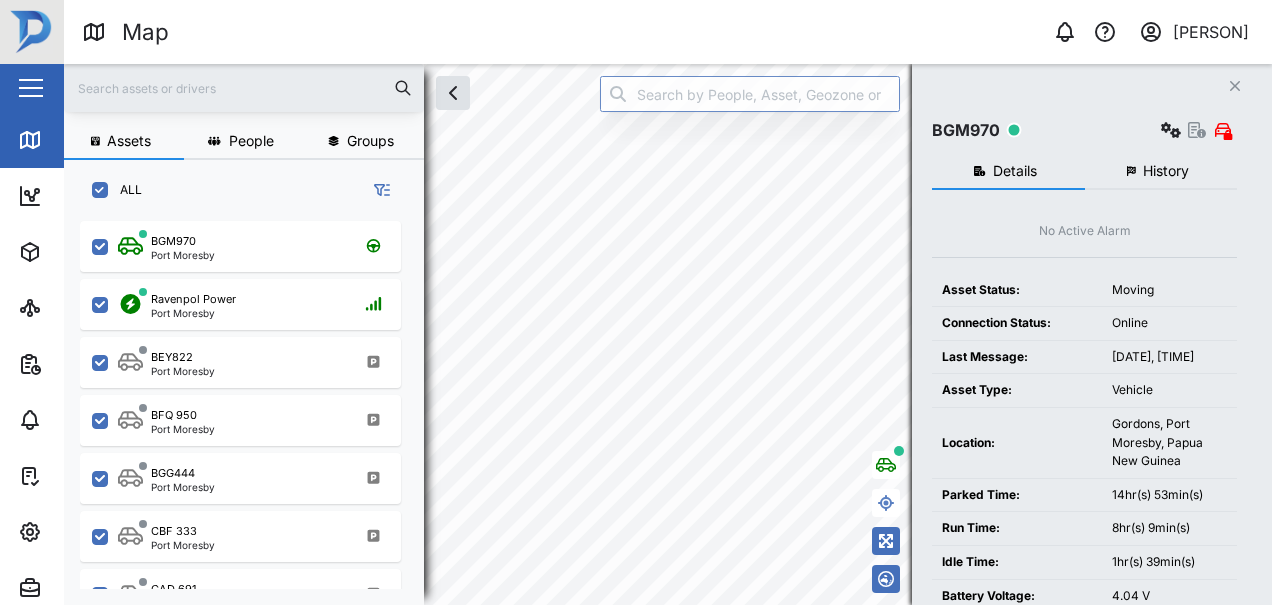 click on "History" at bounding box center [1166, 171] 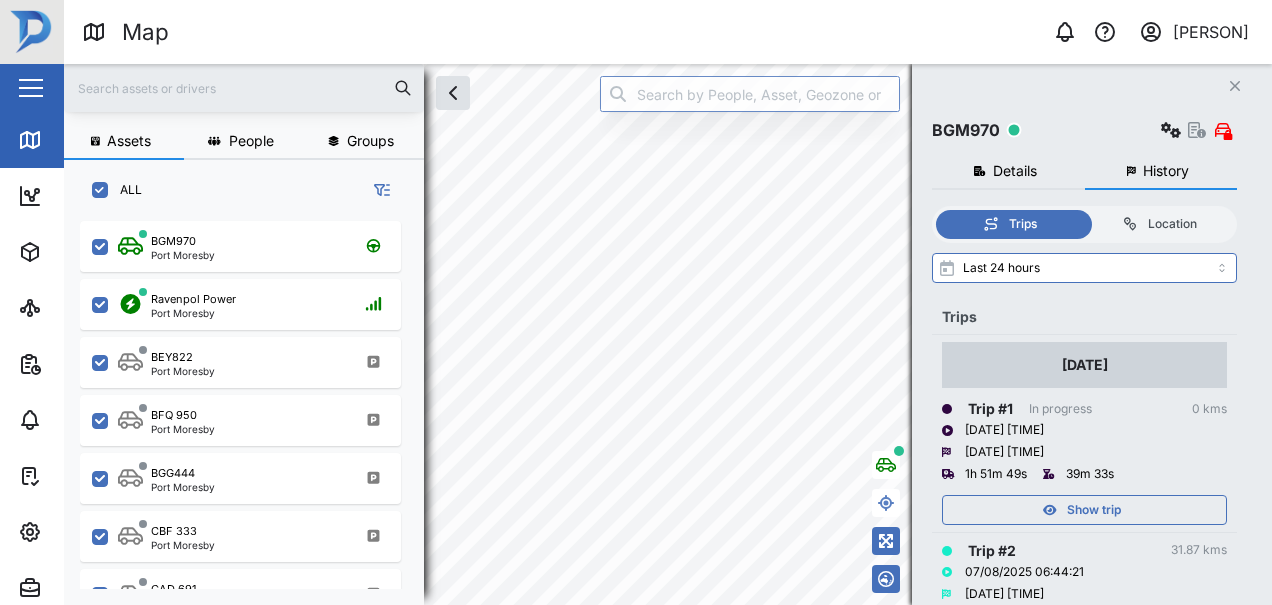 click on "Details" at bounding box center [1015, 171] 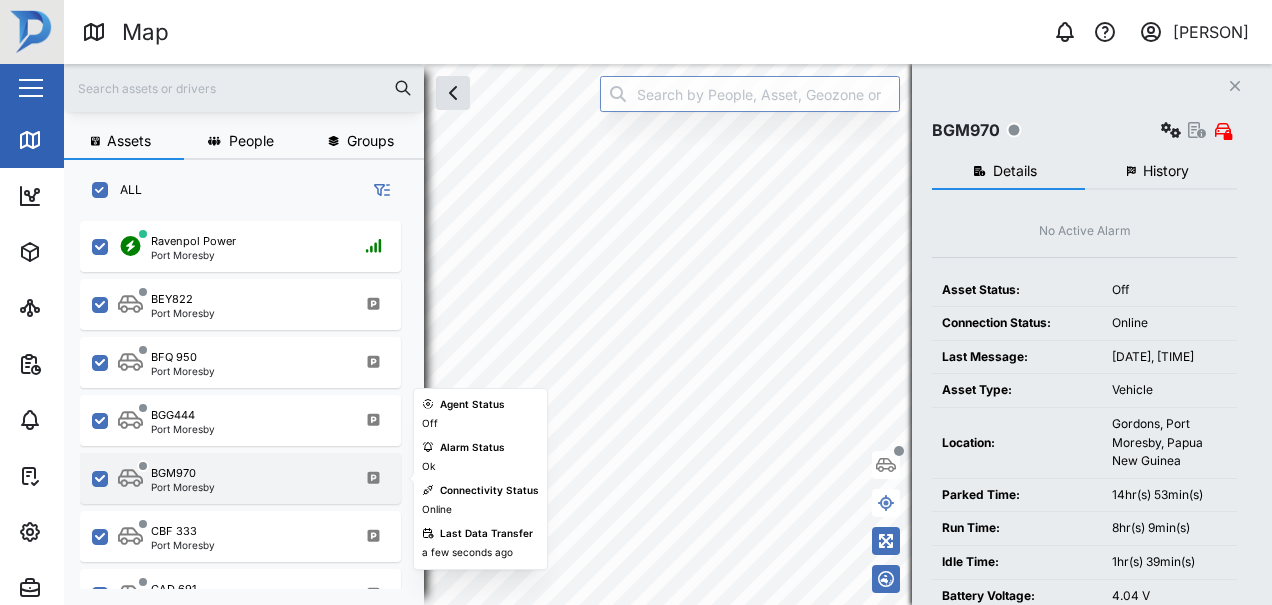 click on "BGM970" at bounding box center [183, 473] 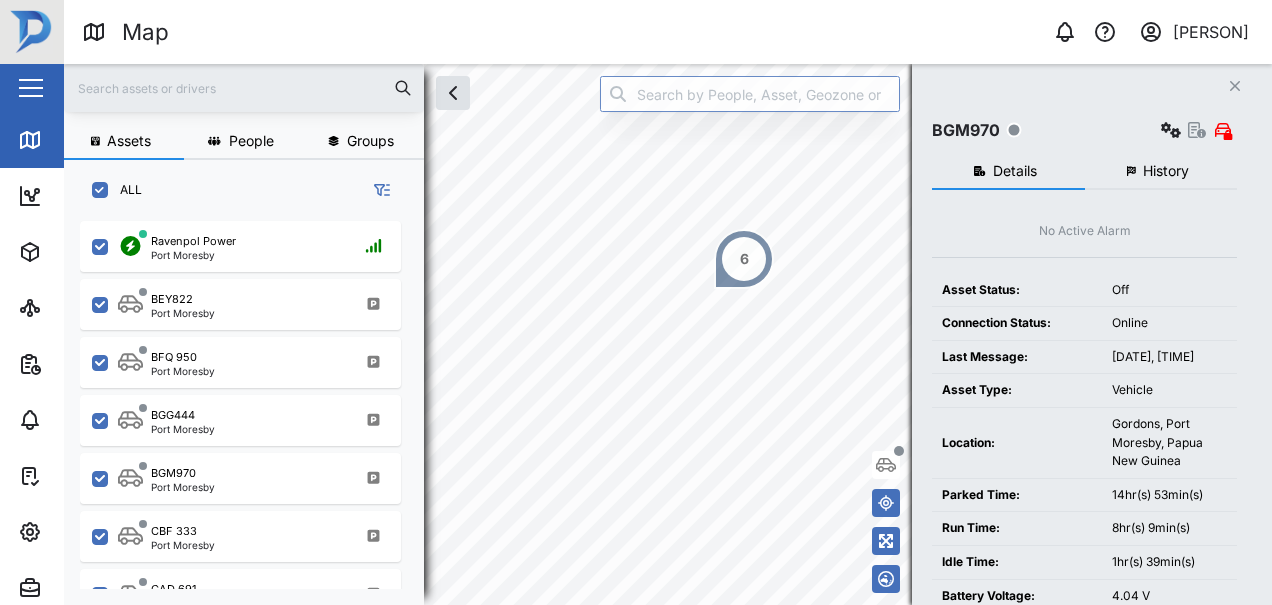 click on "Assets People Groups ALL Ravenpol Power
Port Moresby BEY822
Port Moresby BFQ 950
Port Moresby BGG444
Port Moresby BGM970
Port Moresby CBF 333
Port Moresby GAD 691
Port Moresby GAD 692
Port Moresby Close BGM970 Details History No Active Alarm Asset Status: Off Connection Status: Online Last Message: Aug 7, 2025, 12:24:23 pm Asset Type: Vehicle Location: Gordons, Port Moresby, Papua New Guinea Parked Time: 14hr(s) 53min(s) Run Time: 8hr(s) 9min(s) Idle Time: 1hr(s) 39min(s) Battery Voltage: 4.04 V Digital Input 1: 0.00 Digital Input 2: 0.00 Digital Input 3: 0.00 Engine Ignition Status: 0.00 Ext Power Source Voltage: 13.59 V Position Altitude: 51.00 m Position Direction: 203.00 Position Hdop: 0.60 Position Satellites: 17.00 Position Speed: 0.00 Kph X Acceleration: -0.08 Y Acceleration: 0.05 Z Acceleration: 0.00 Show System Information 4.04 V 0.00" at bounding box center [668, 334] 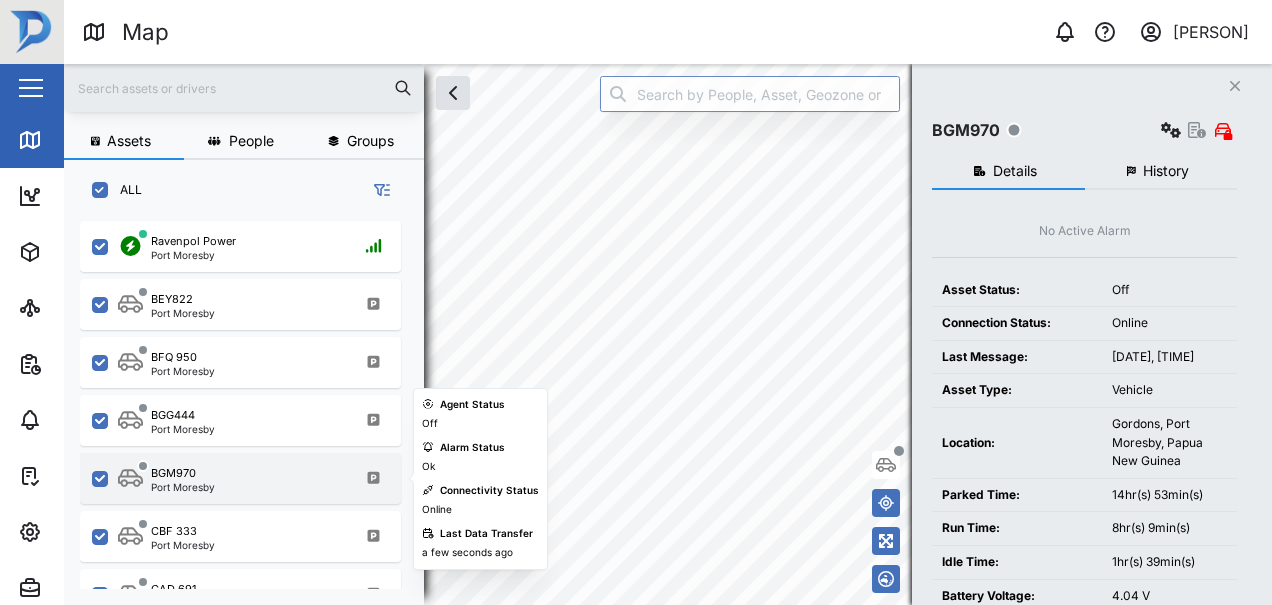 click on "GAD 692" at bounding box center (253, 478) 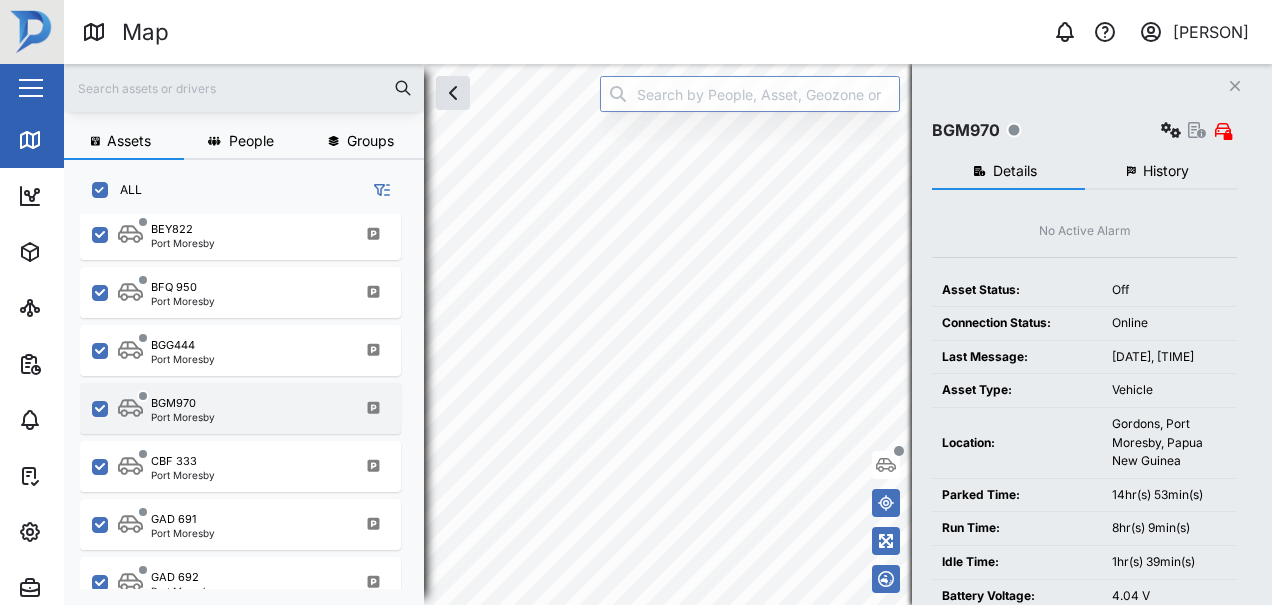 scroll, scrollTop: 89, scrollLeft: 0, axis: vertical 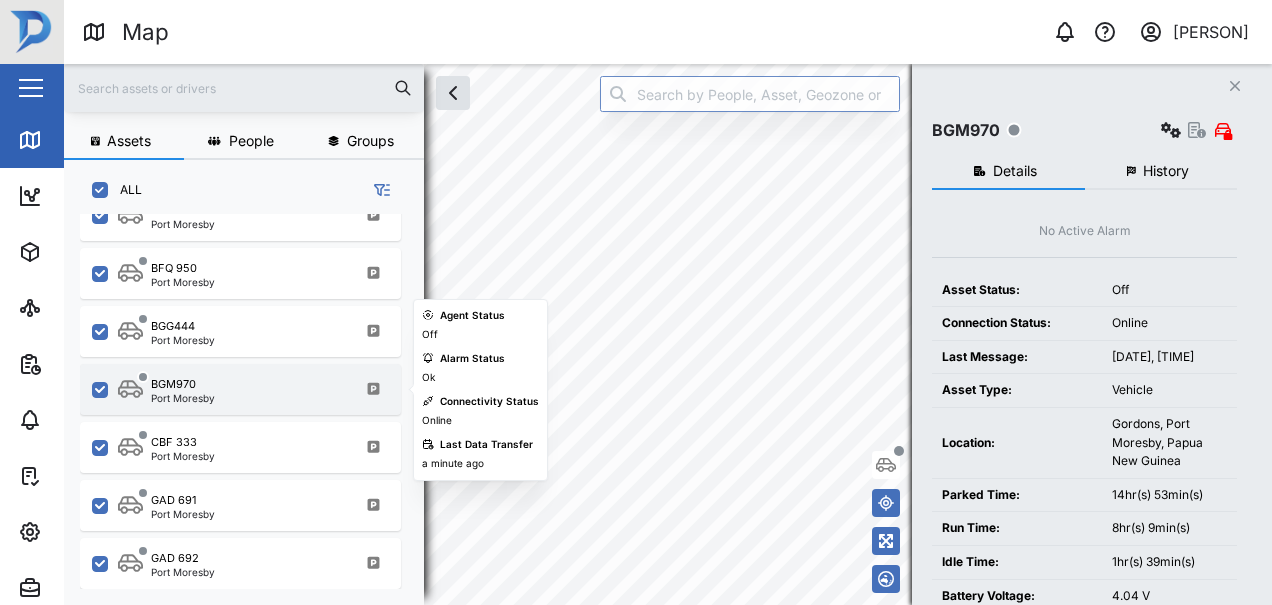 click on "Port Moresby" at bounding box center [183, 398] 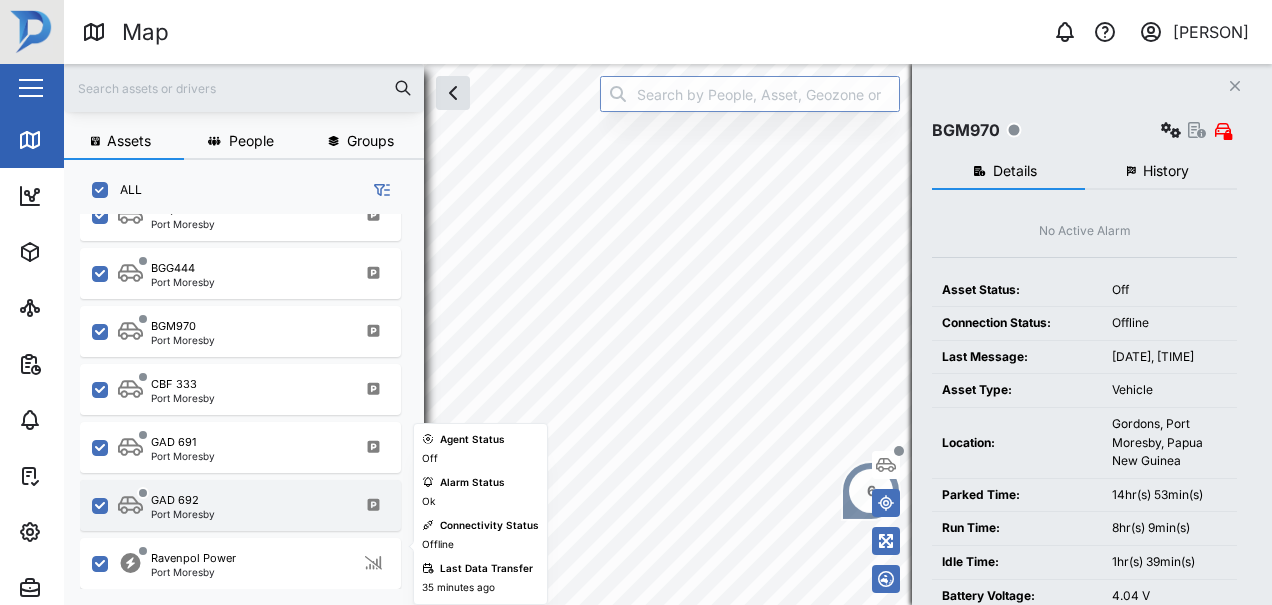 scroll, scrollTop: 0, scrollLeft: 0, axis: both 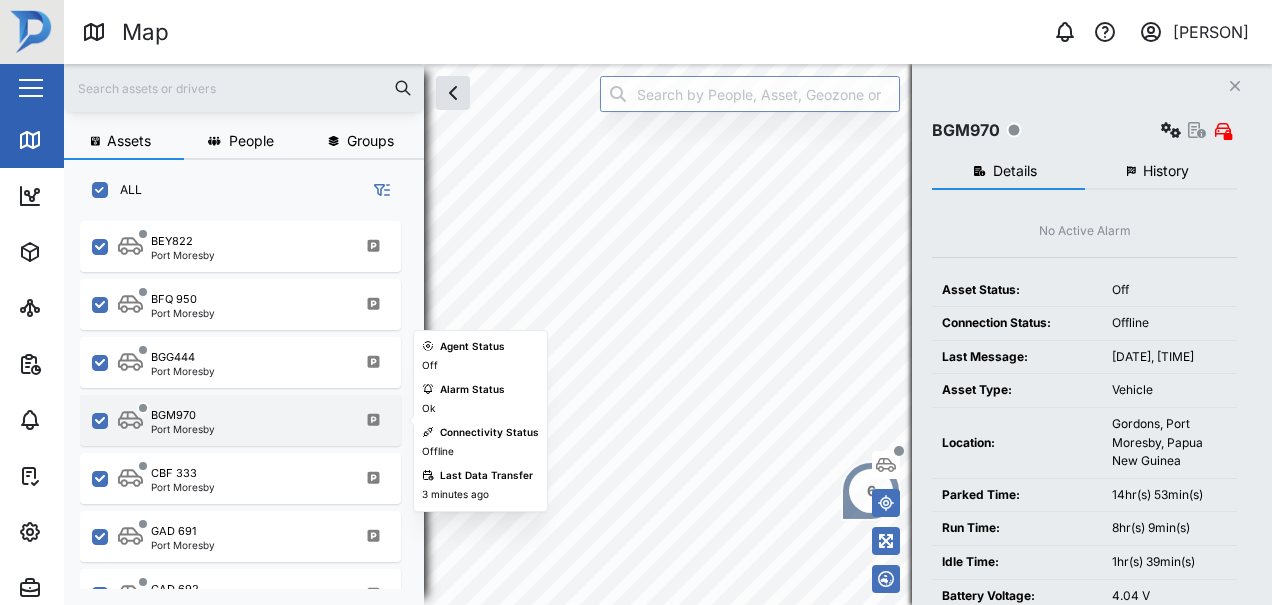 click on "BGM970" at bounding box center [183, 415] 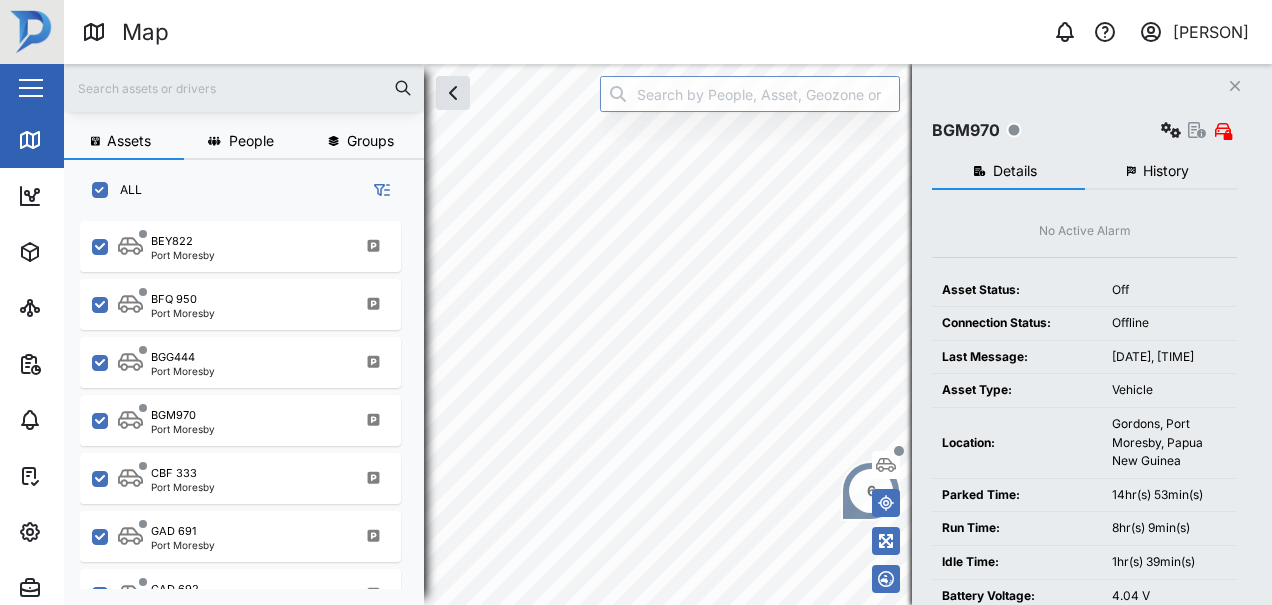 click on "History" at bounding box center [1166, 171] 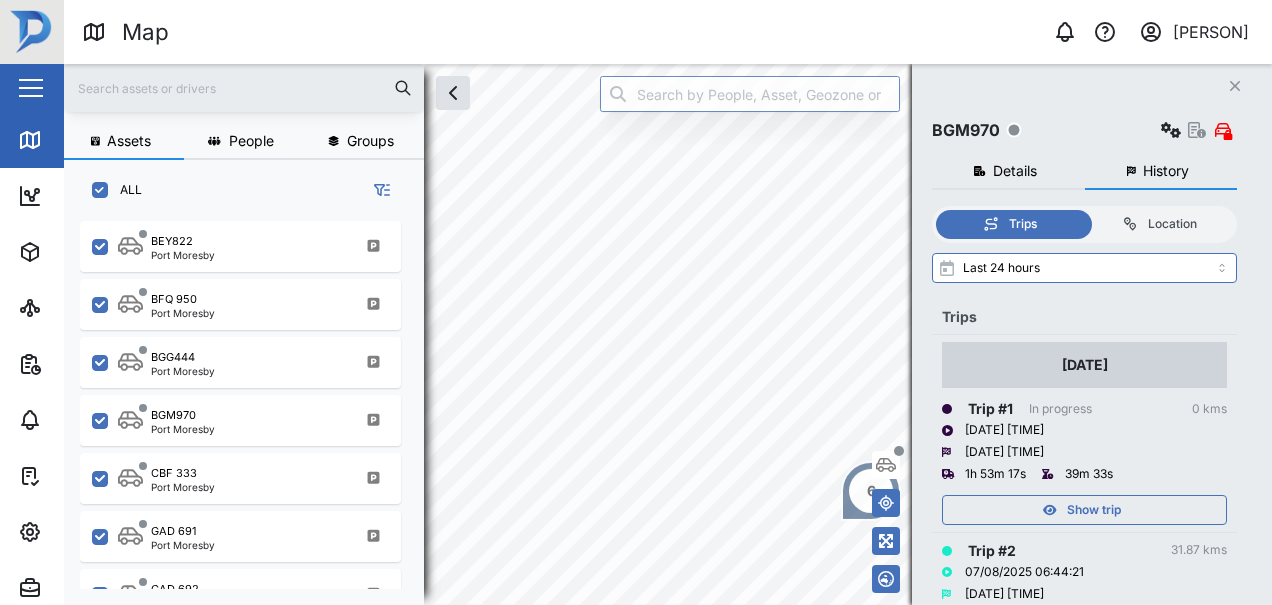 click on "Details" at bounding box center [1015, 171] 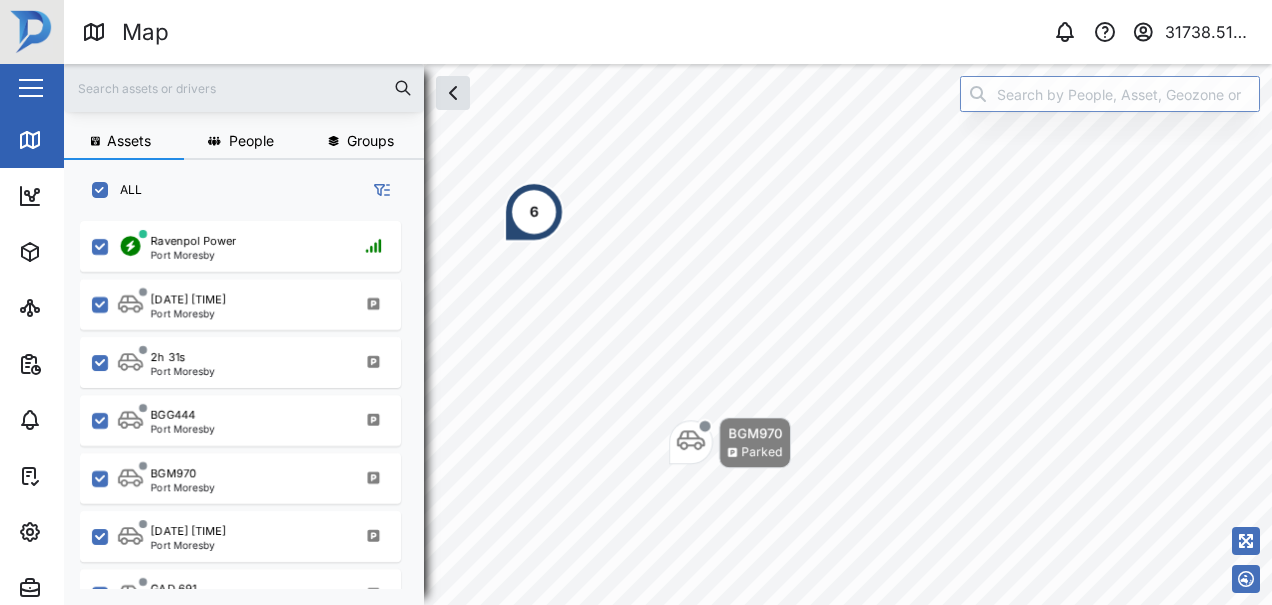 scroll, scrollTop: 0, scrollLeft: 0, axis: both 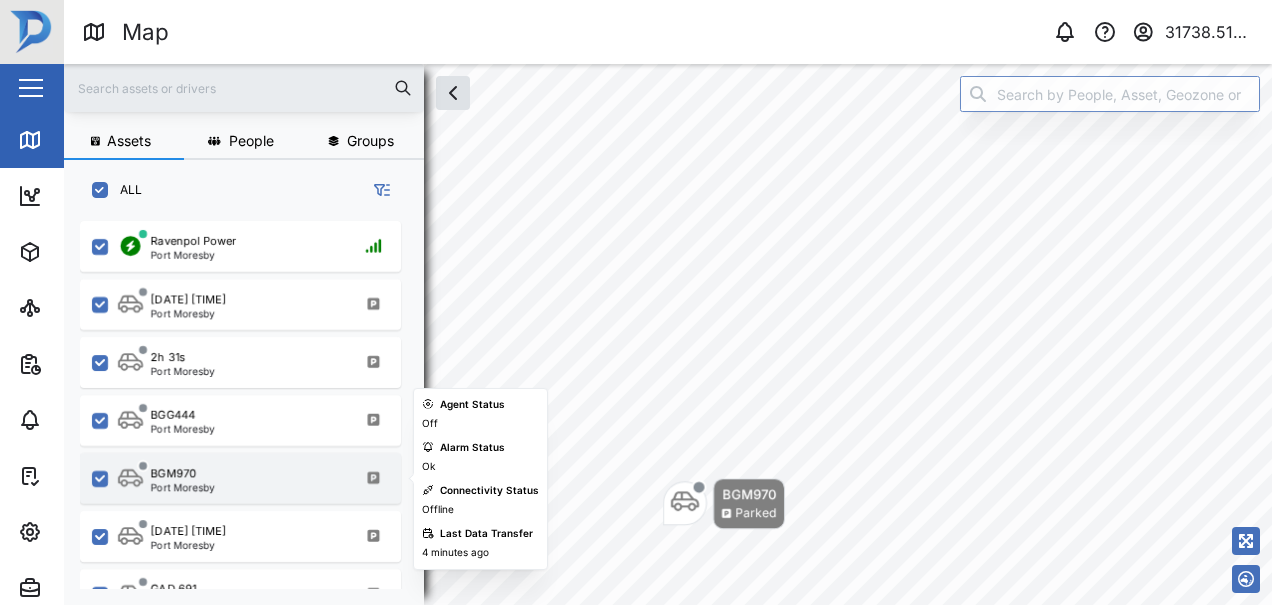 click on "GAD 692" at bounding box center [240, 478] 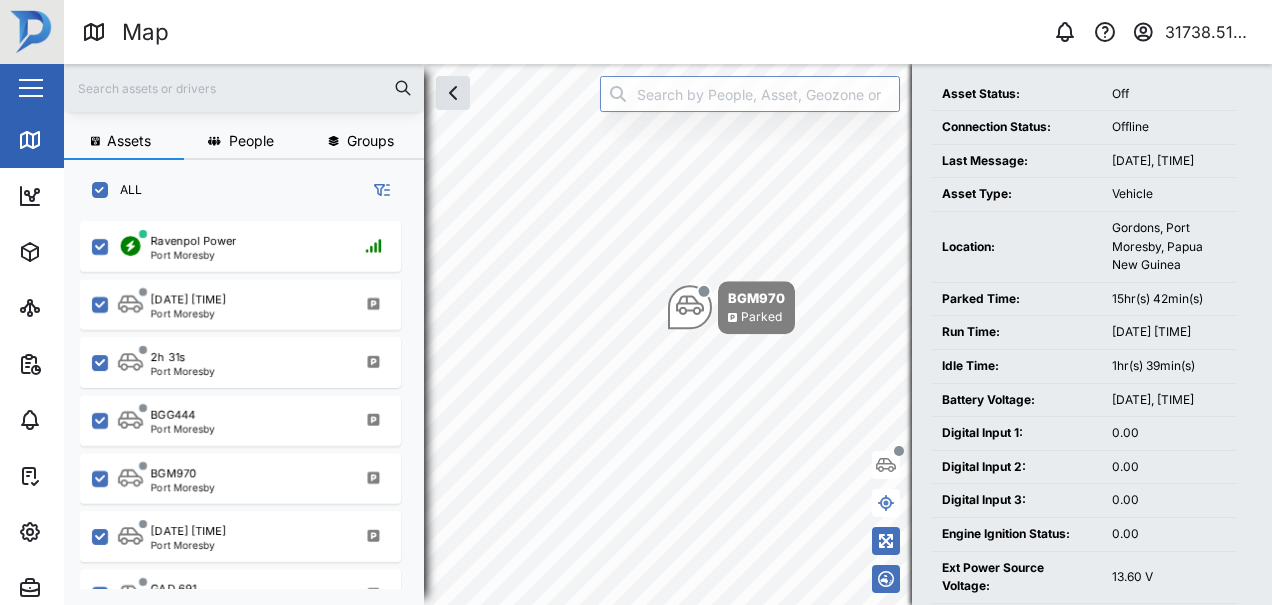 scroll, scrollTop: 0, scrollLeft: 0, axis: both 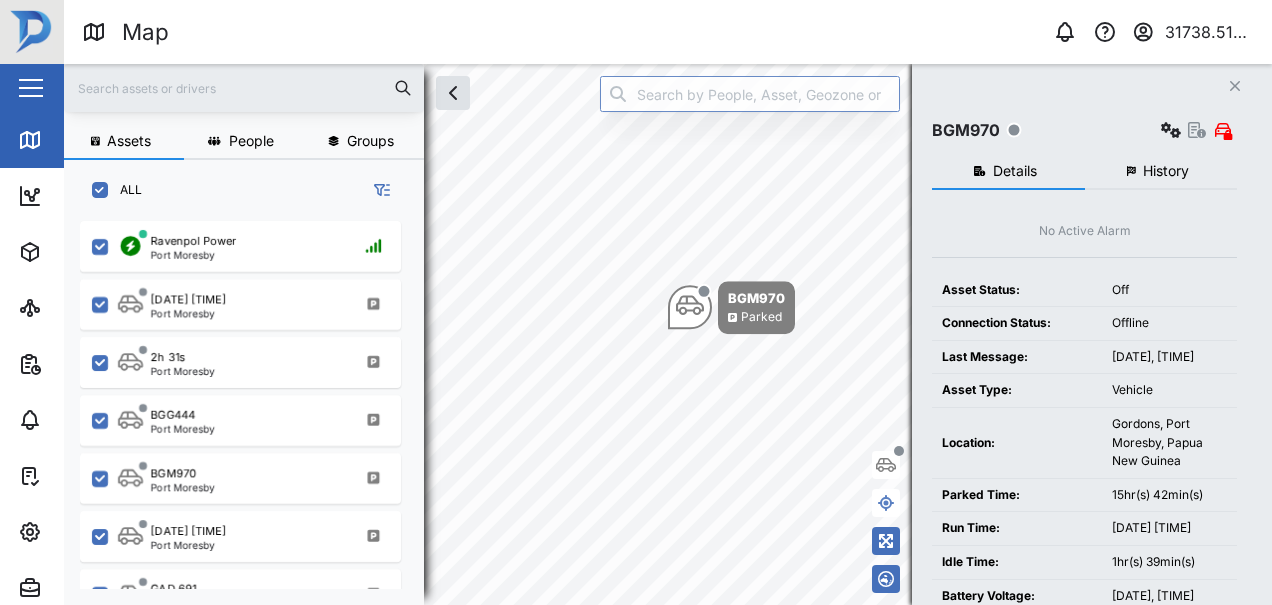 click on "History" at bounding box center [1166, 171] 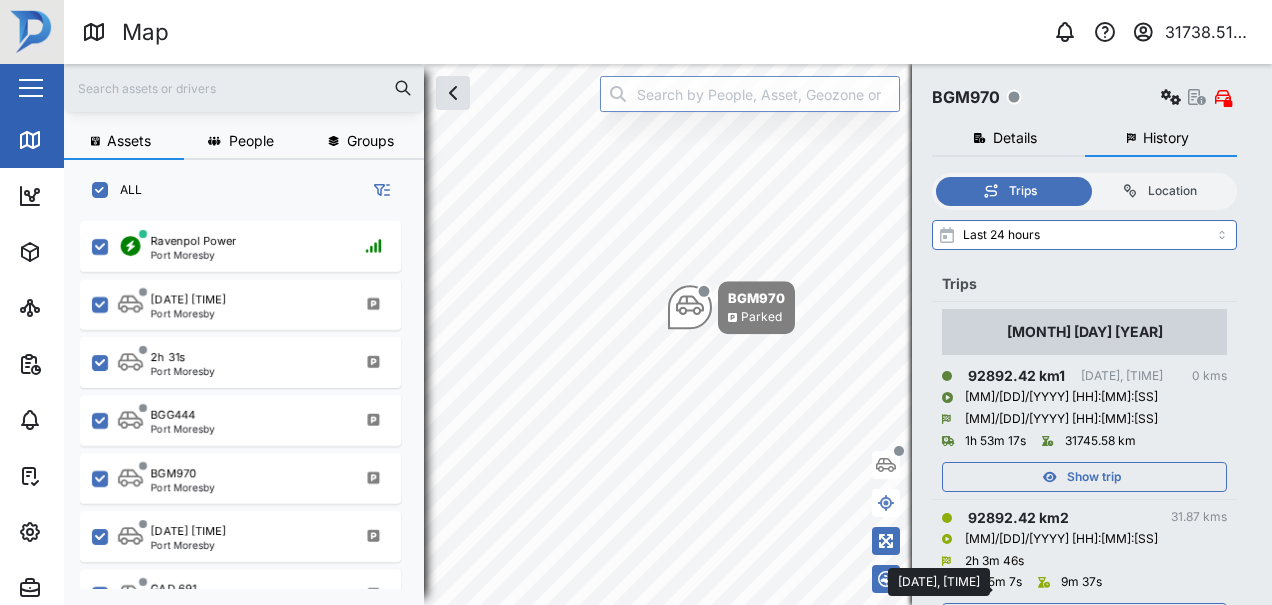 scroll, scrollTop: 0, scrollLeft: 0, axis: both 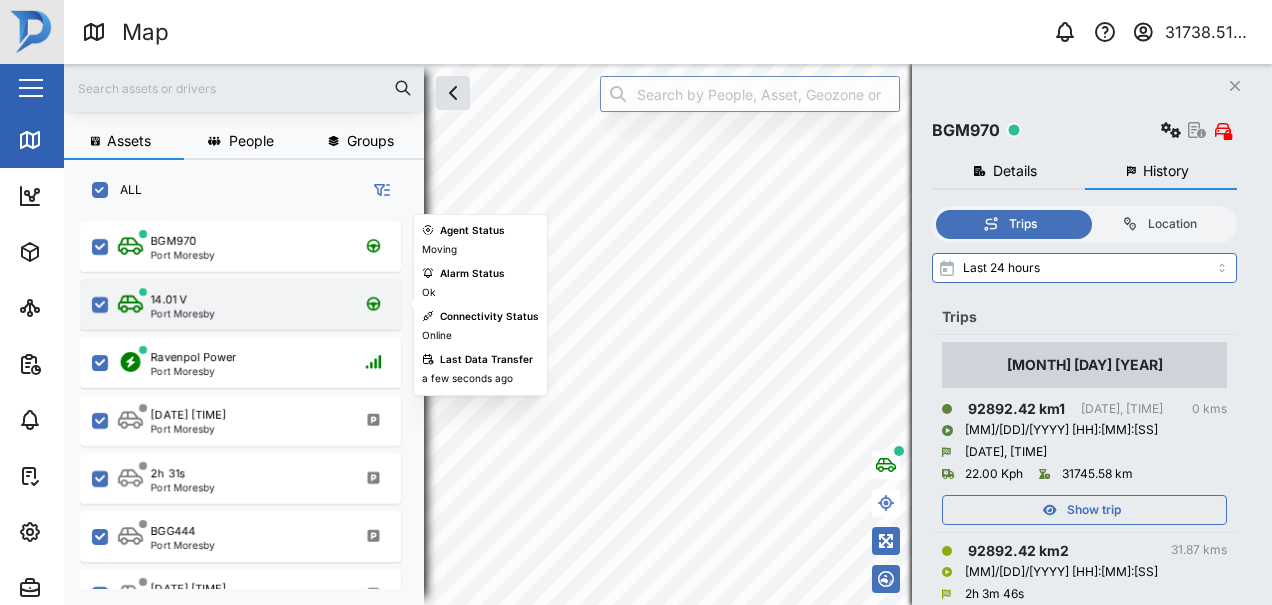 click on "14.01 V" at bounding box center [169, 299] 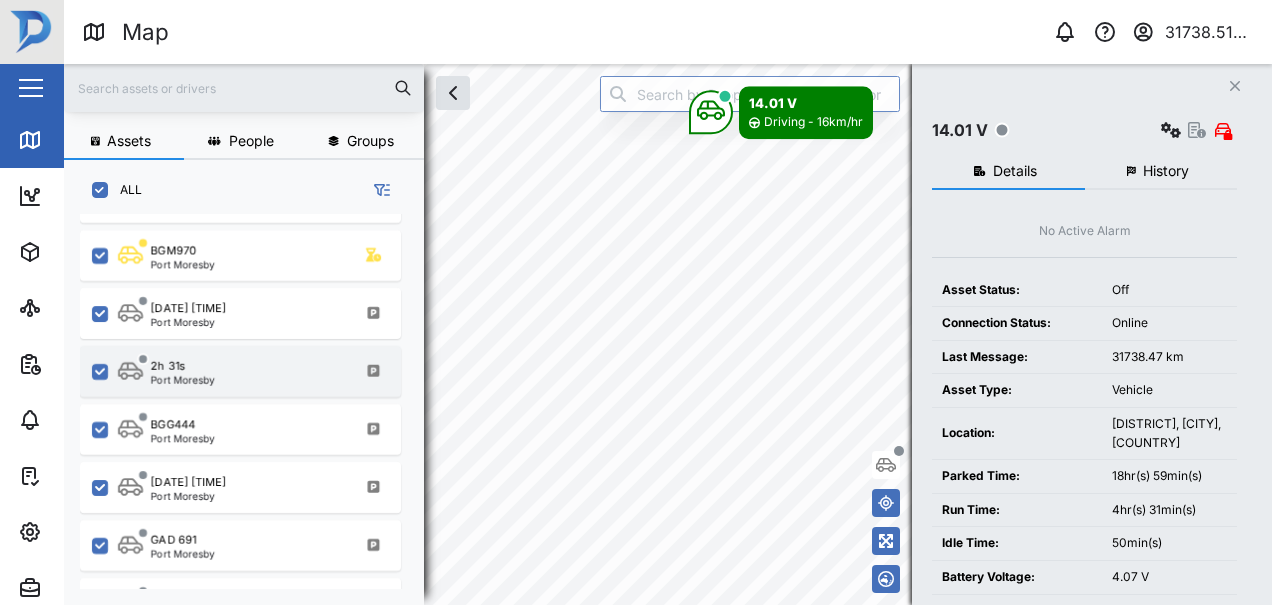 scroll, scrollTop: 89, scrollLeft: 0, axis: vertical 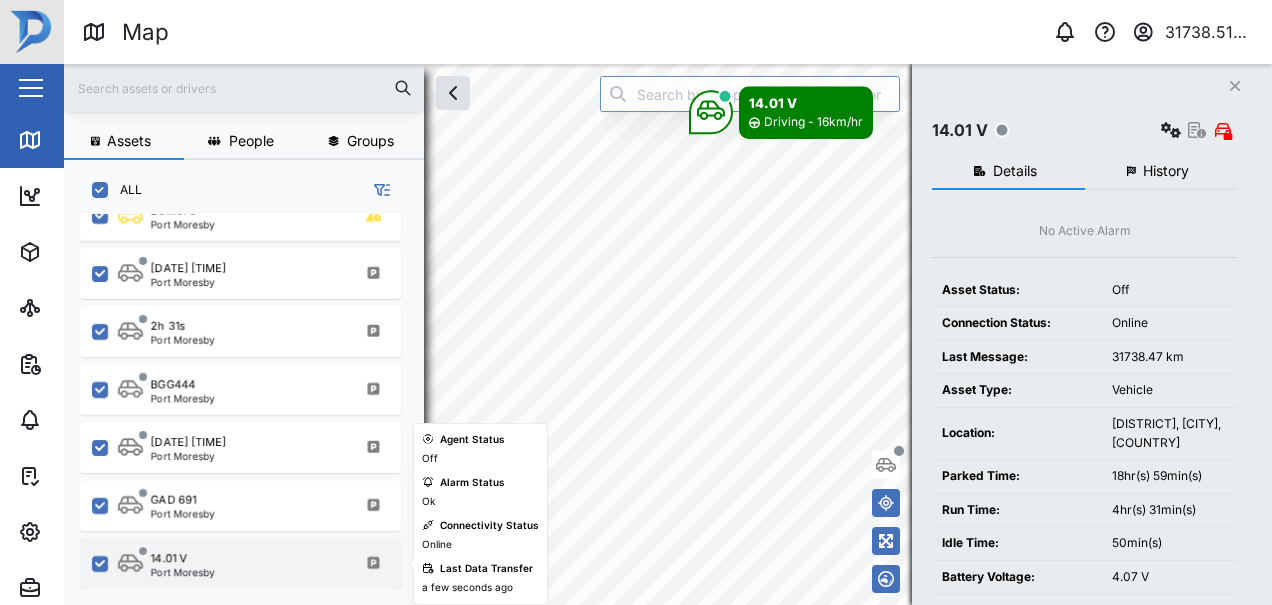 click on "14.01 V" at bounding box center [169, 558] 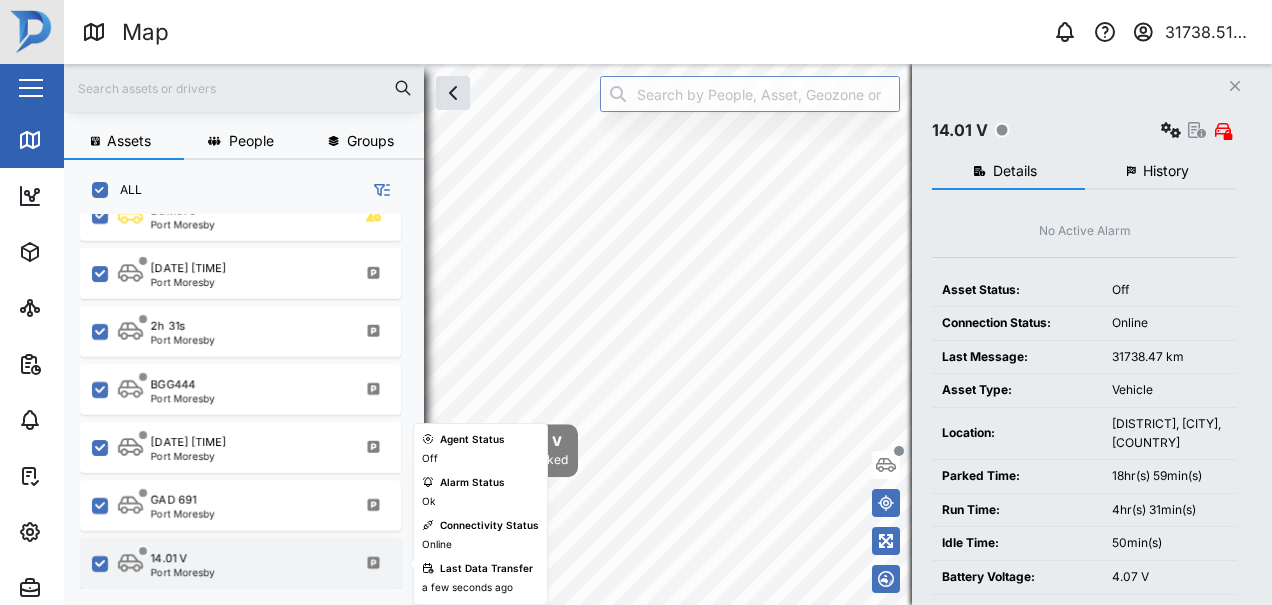 click on "14.01 V" at bounding box center (169, 558) 